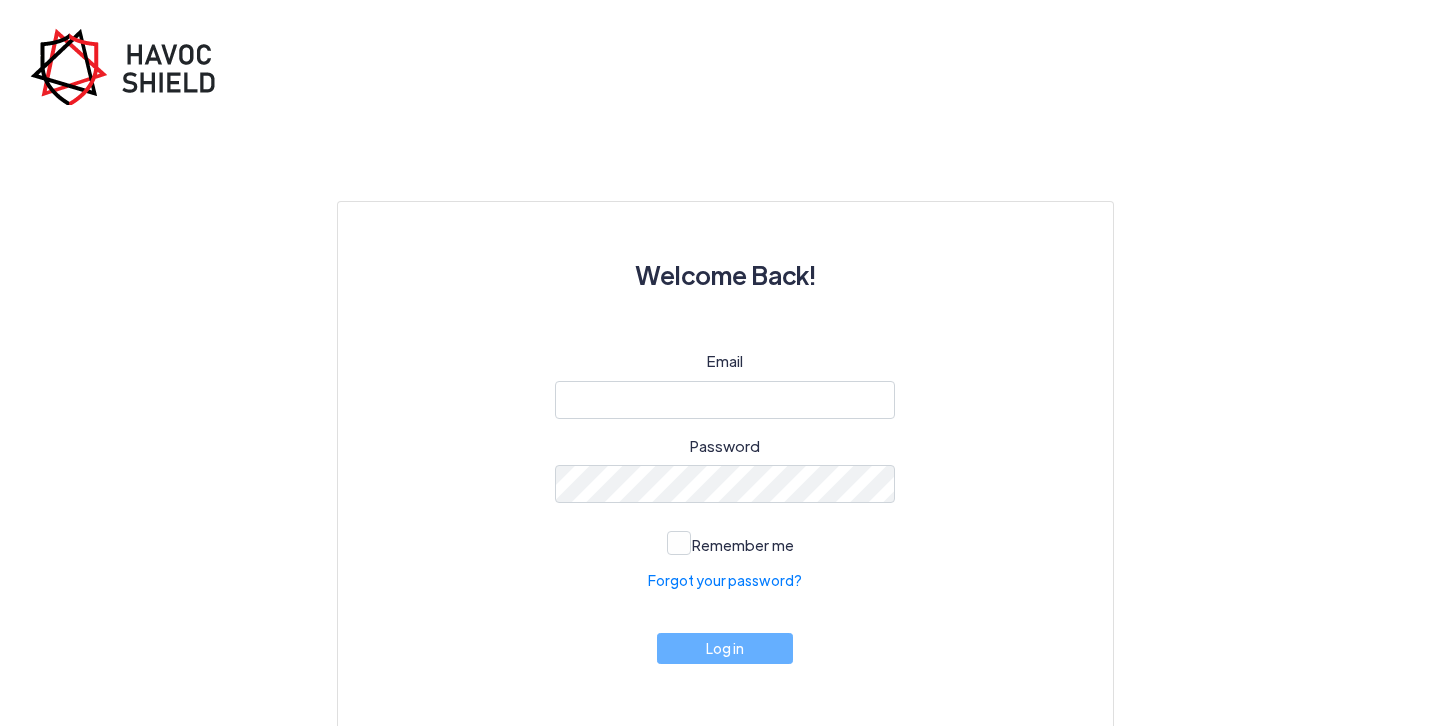 scroll, scrollTop: 0, scrollLeft: 0, axis: both 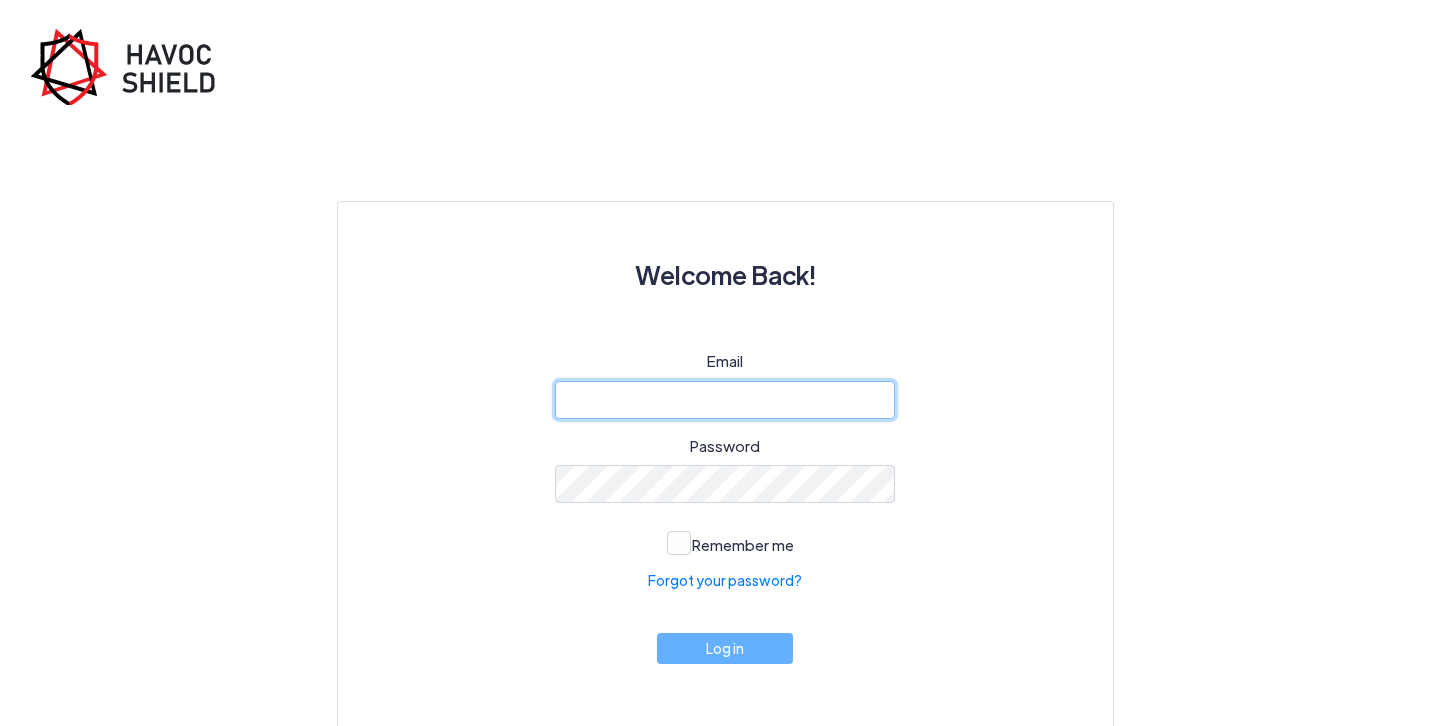 click 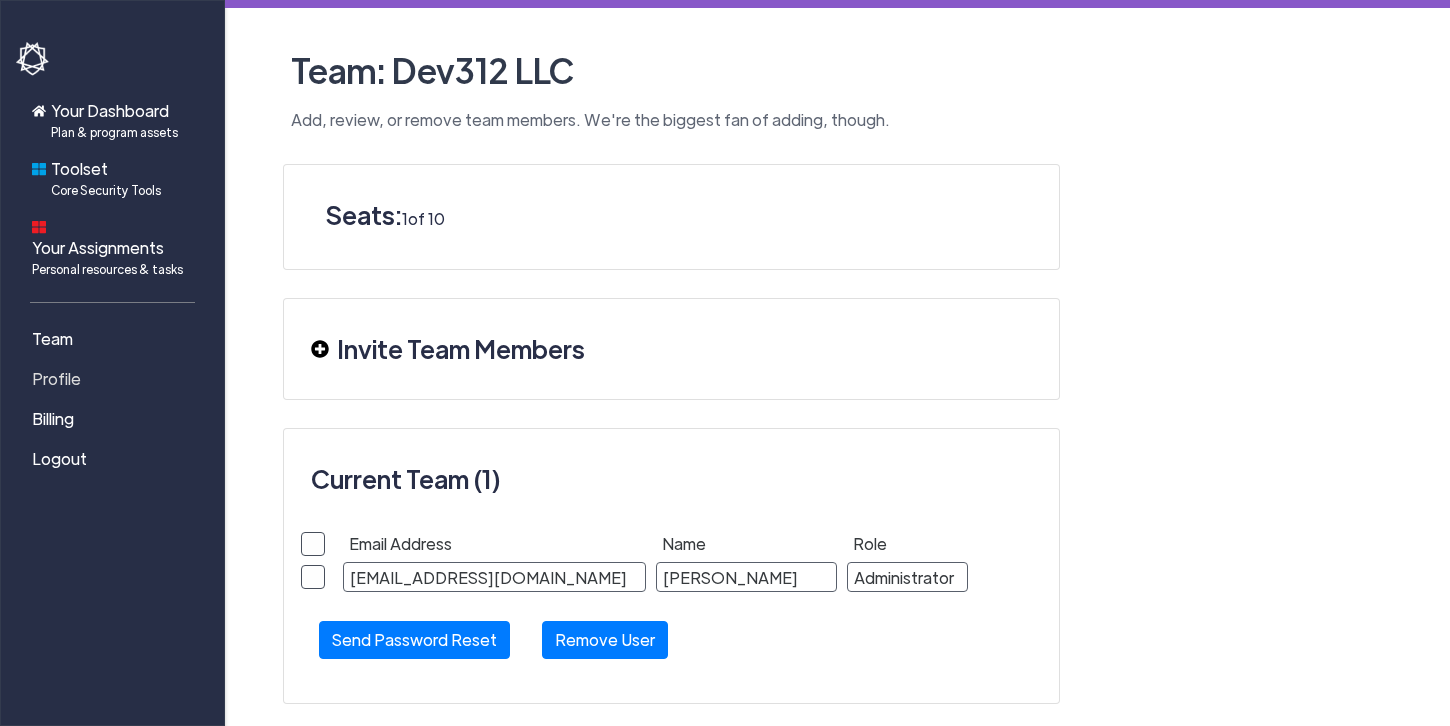 click on "Profile" 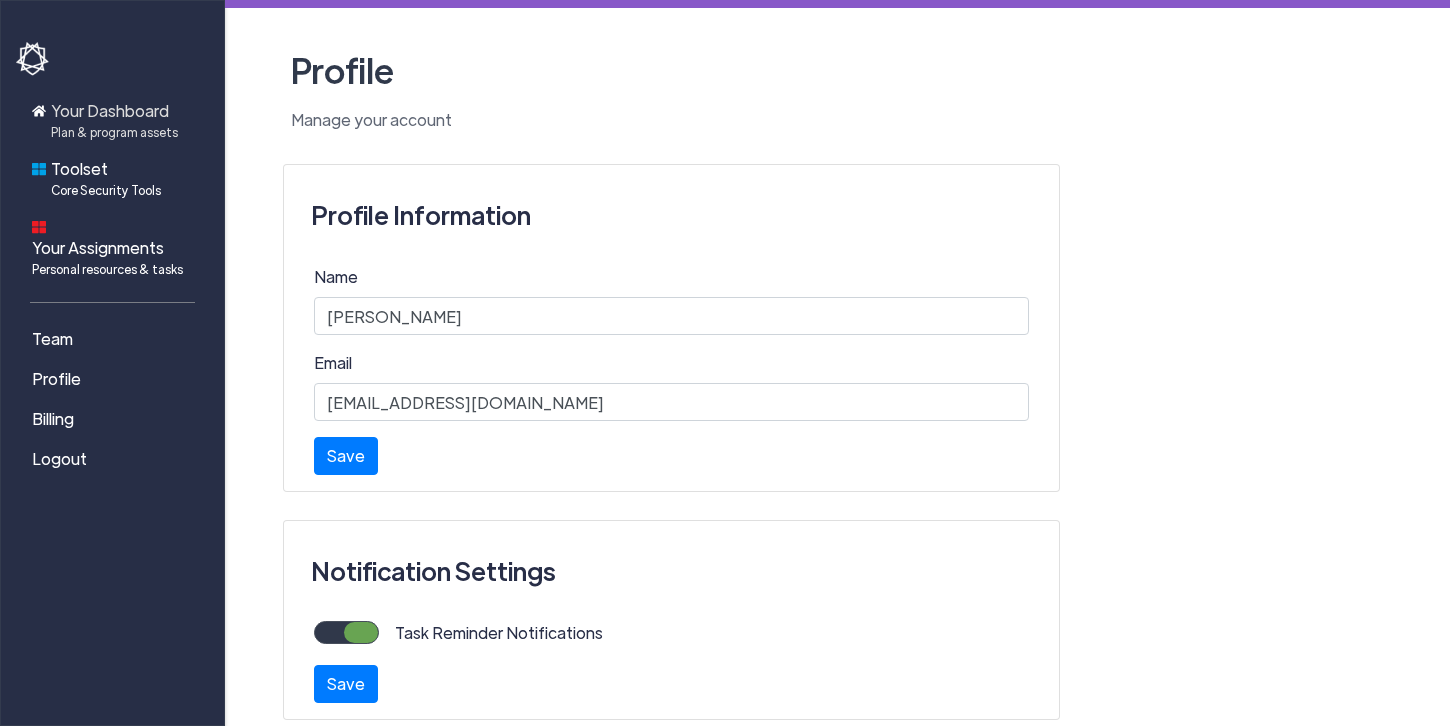 click on "Plan & program assets" 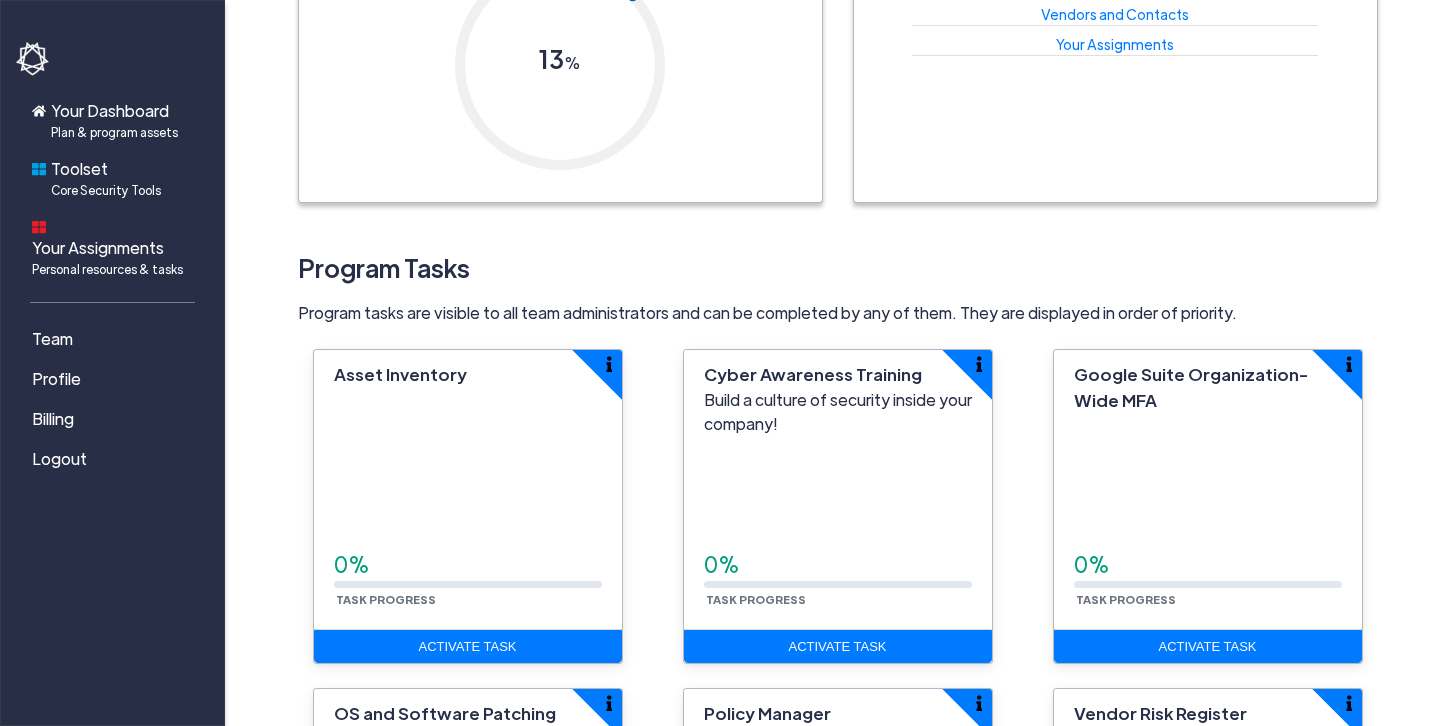 scroll, scrollTop: 0, scrollLeft: 0, axis: both 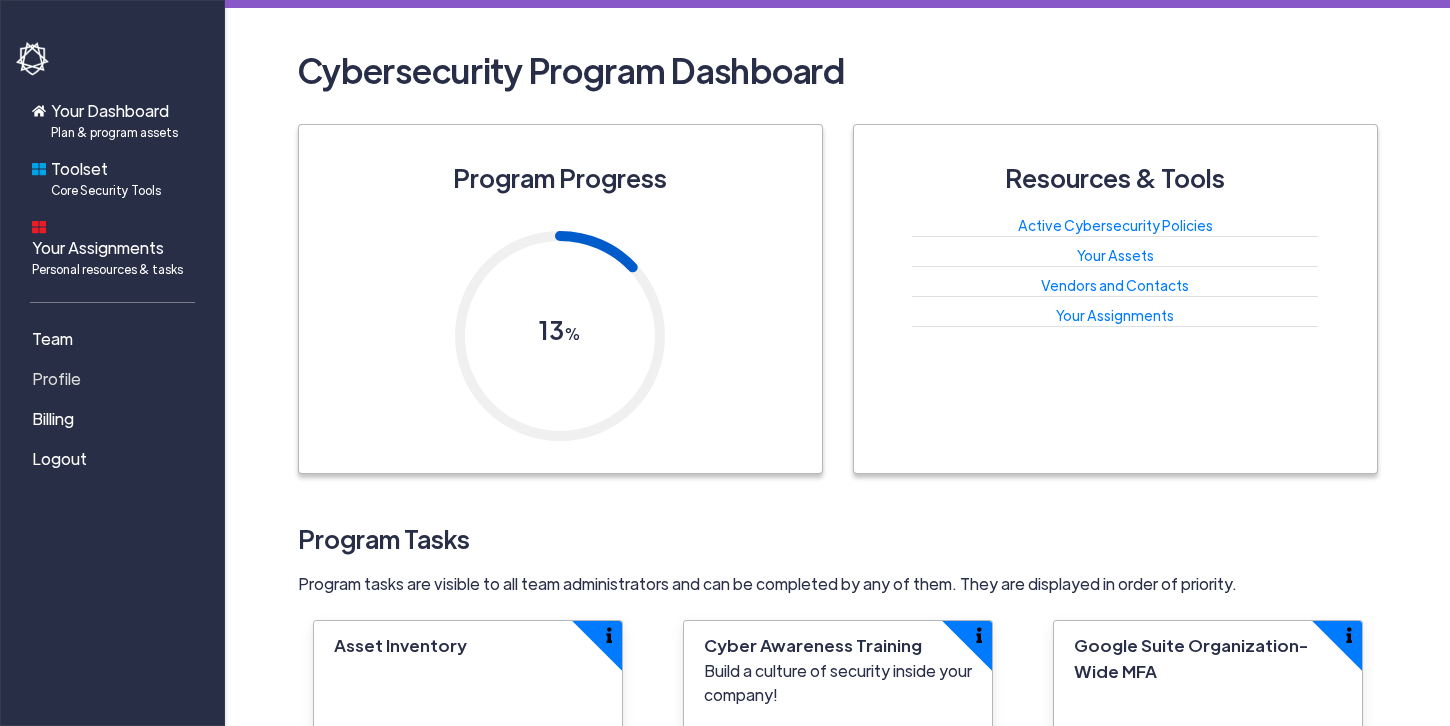 click on "Profile" 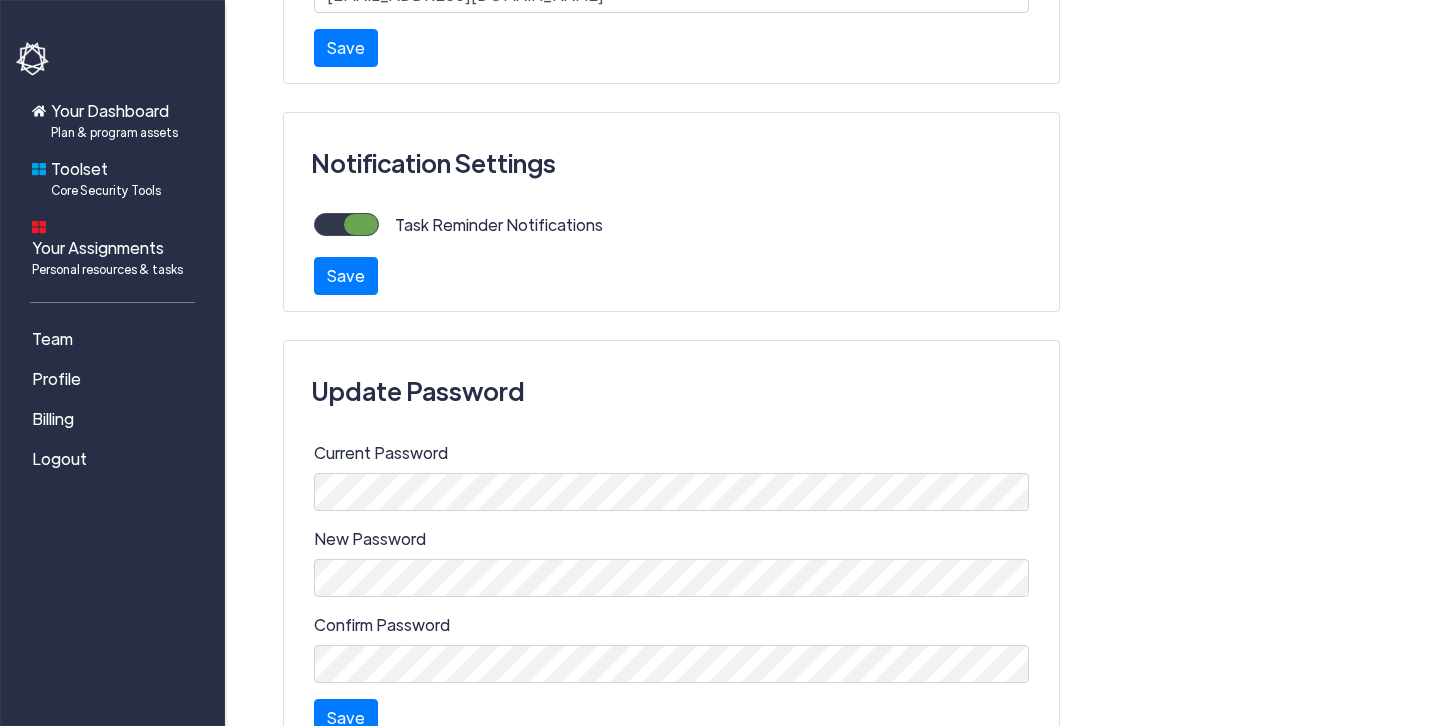 scroll, scrollTop: 0, scrollLeft: 0, axis: both 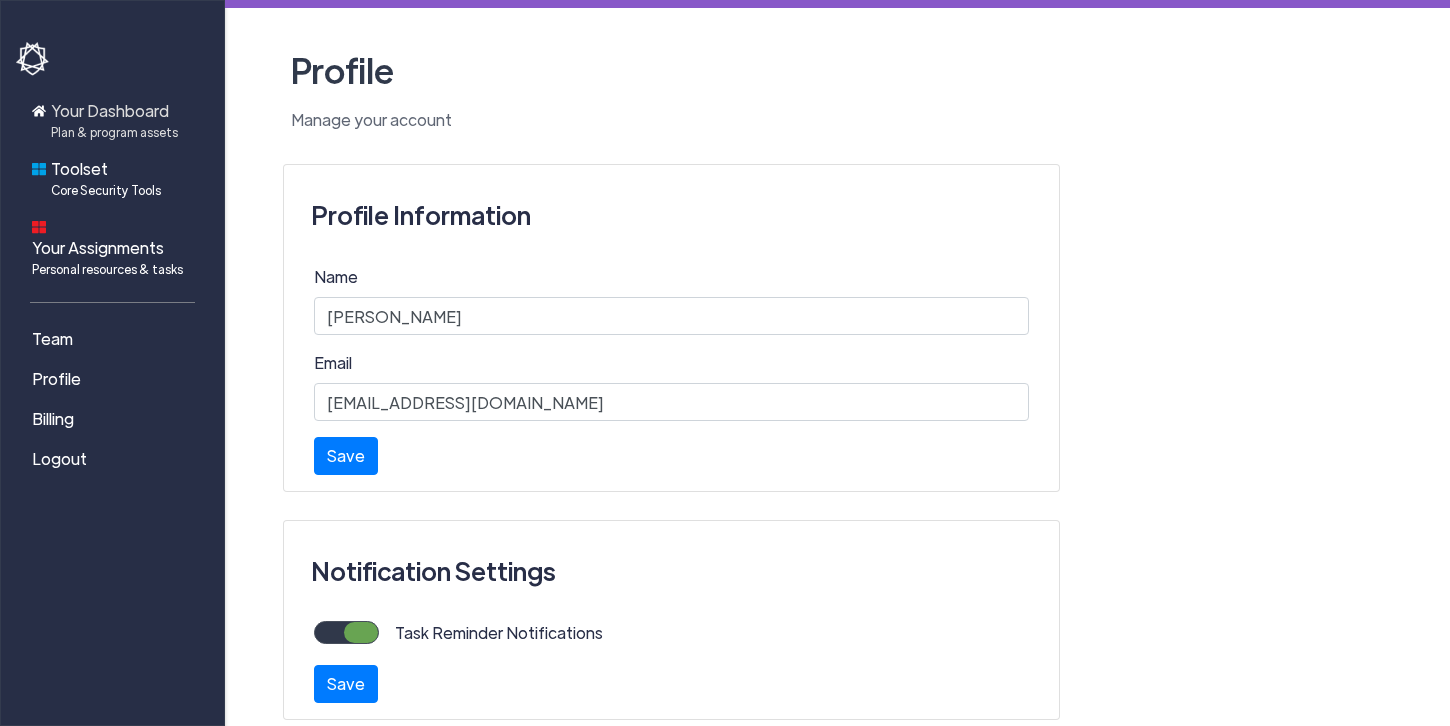 click on "Your Dashboard  Plan & program assets" 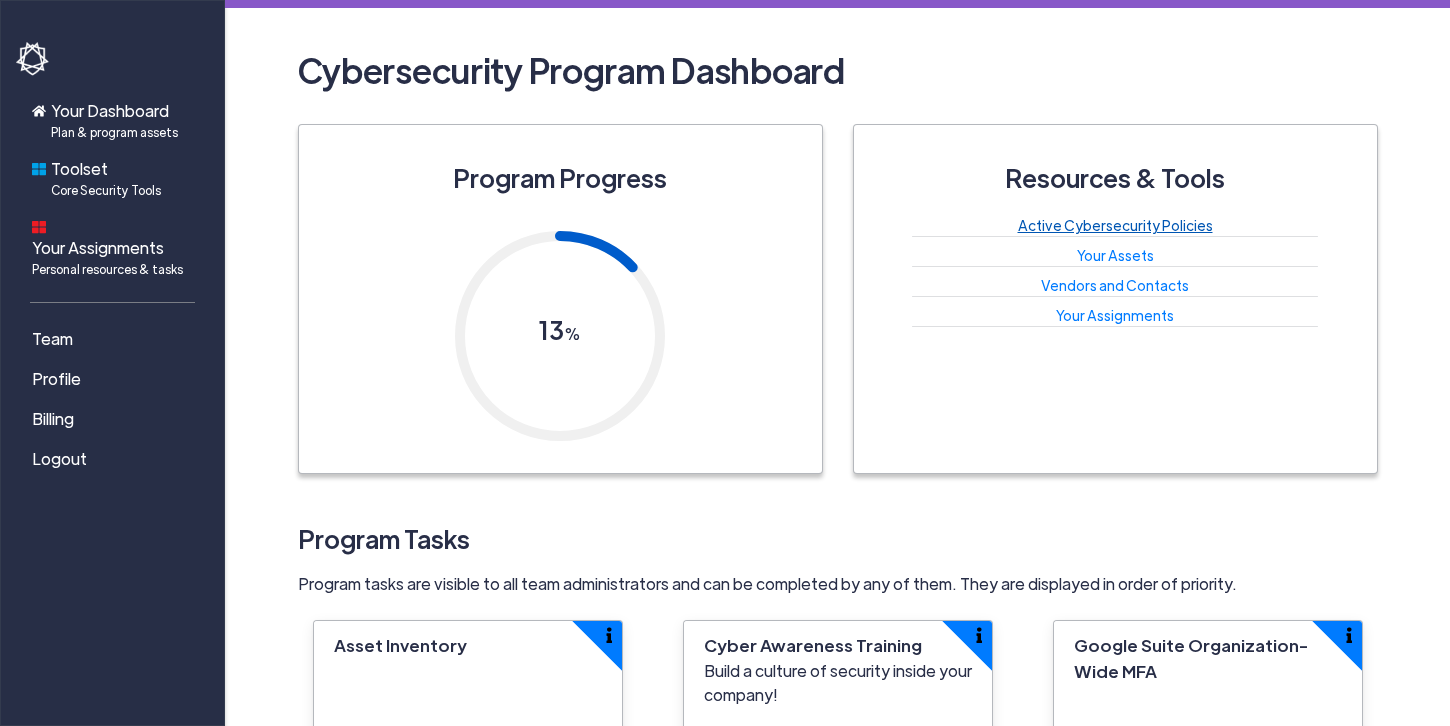 click on "Active Cybersecurity Policies" 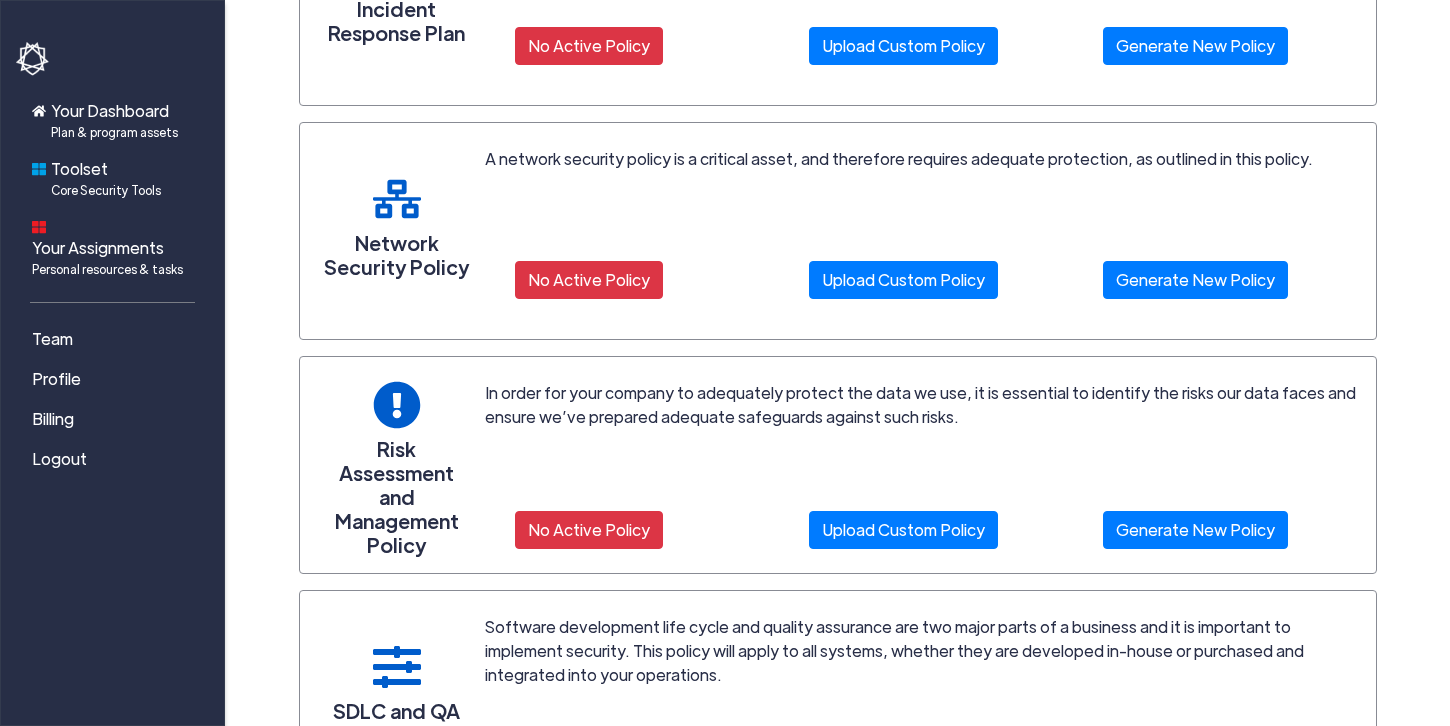 scroll, scrollTop: 1278, scrollLeft: 0, axis: vertical 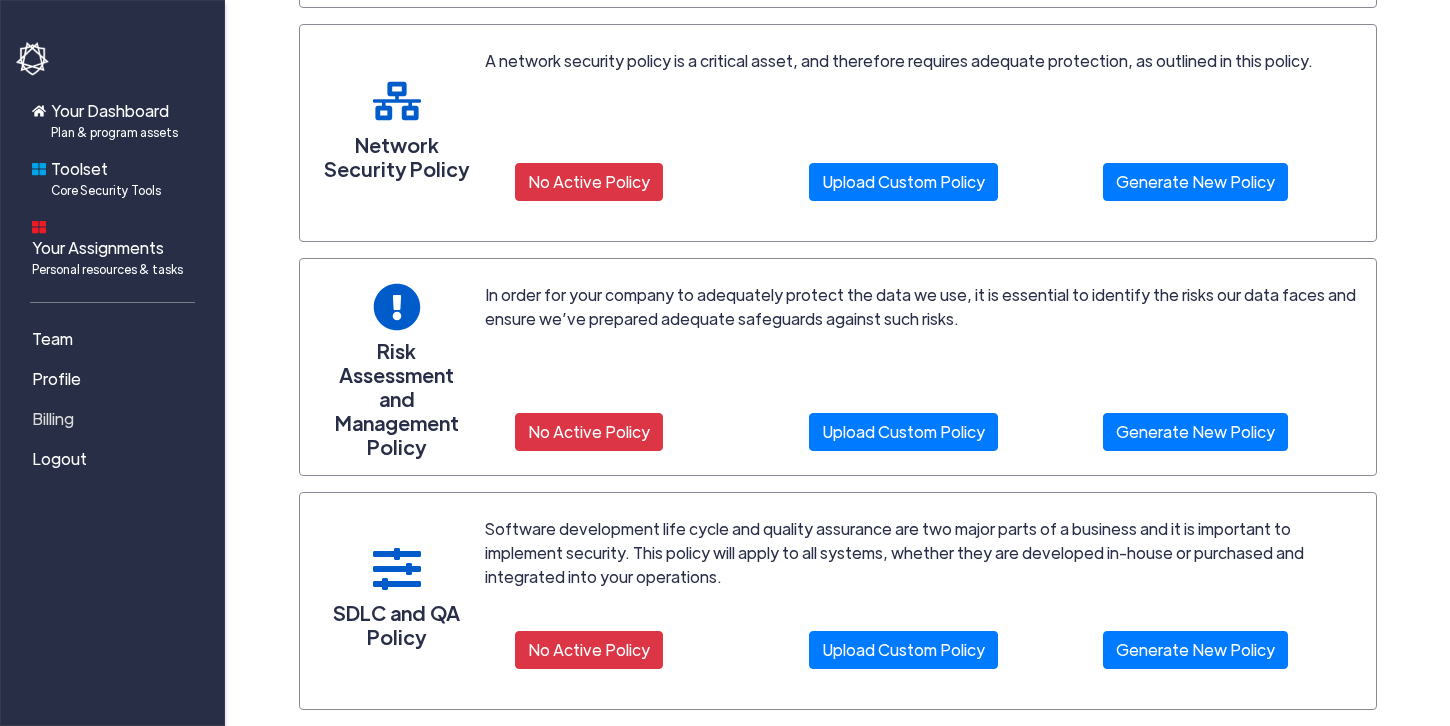 click on "Billing" 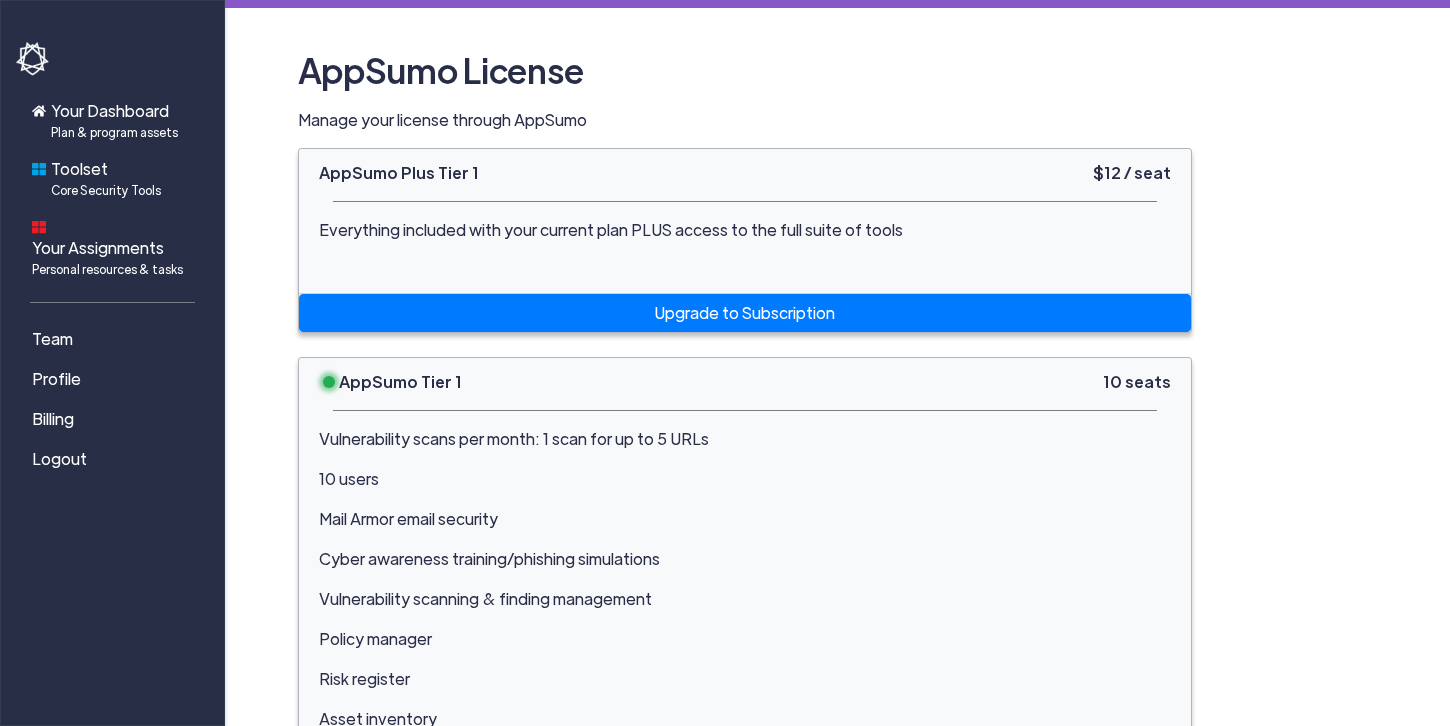 scroll, scrollTop: 0, scrollLeft: 0, axis: both 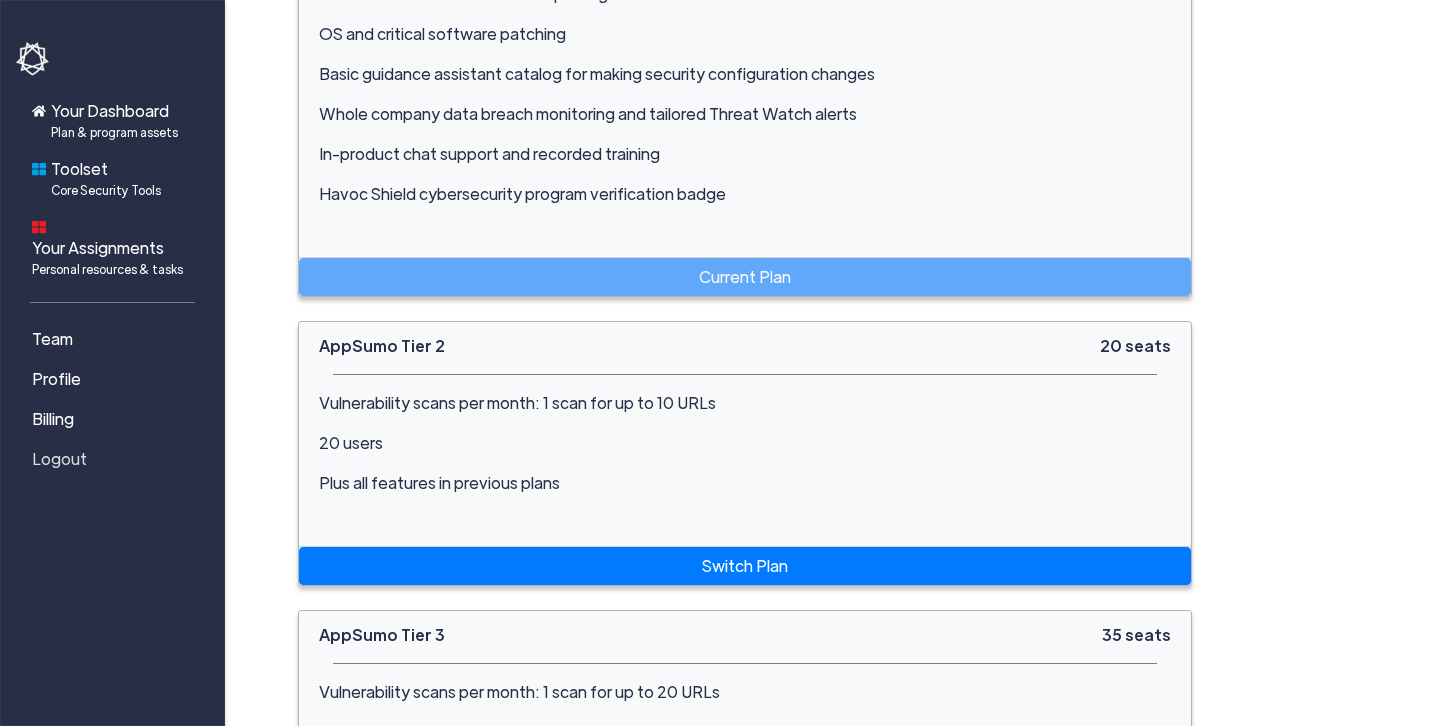 click on "Logout" 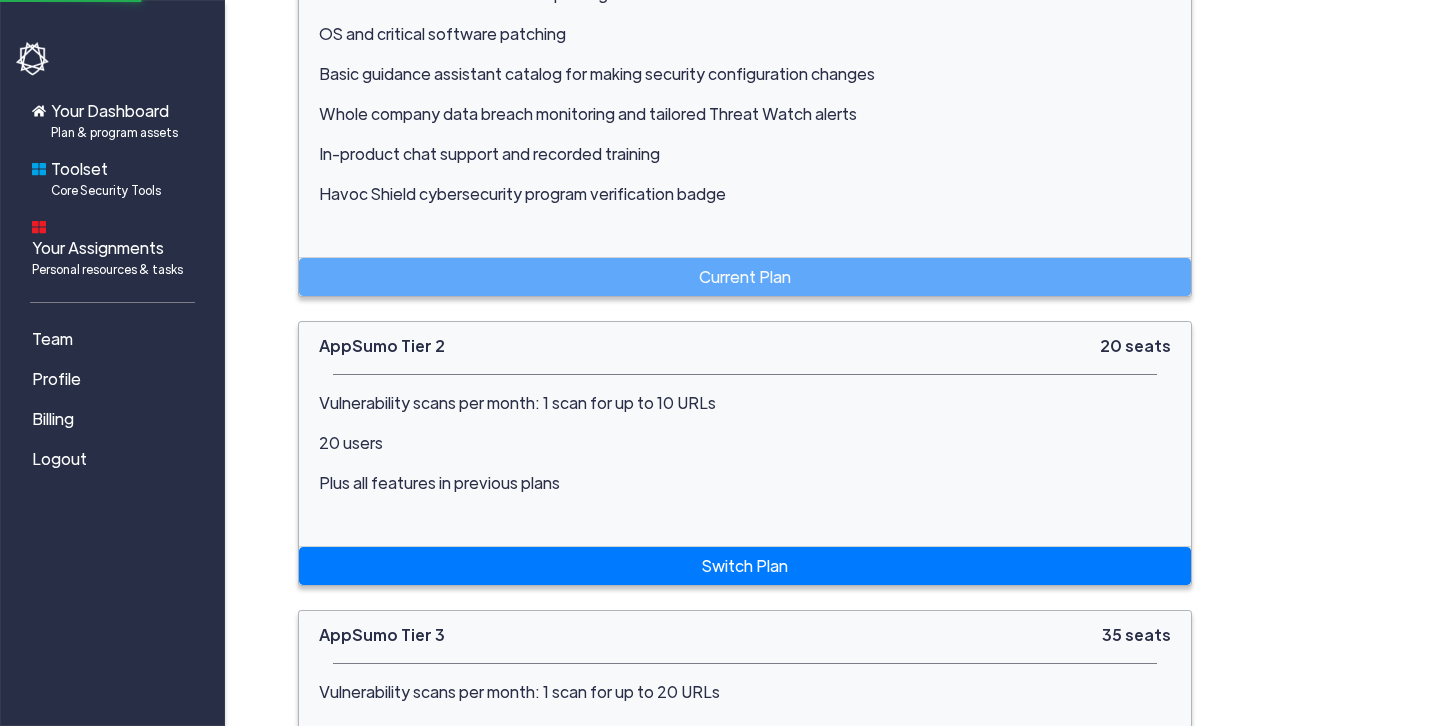 scroll, scrollTop: 0, scrollLeft: 0, axis: both 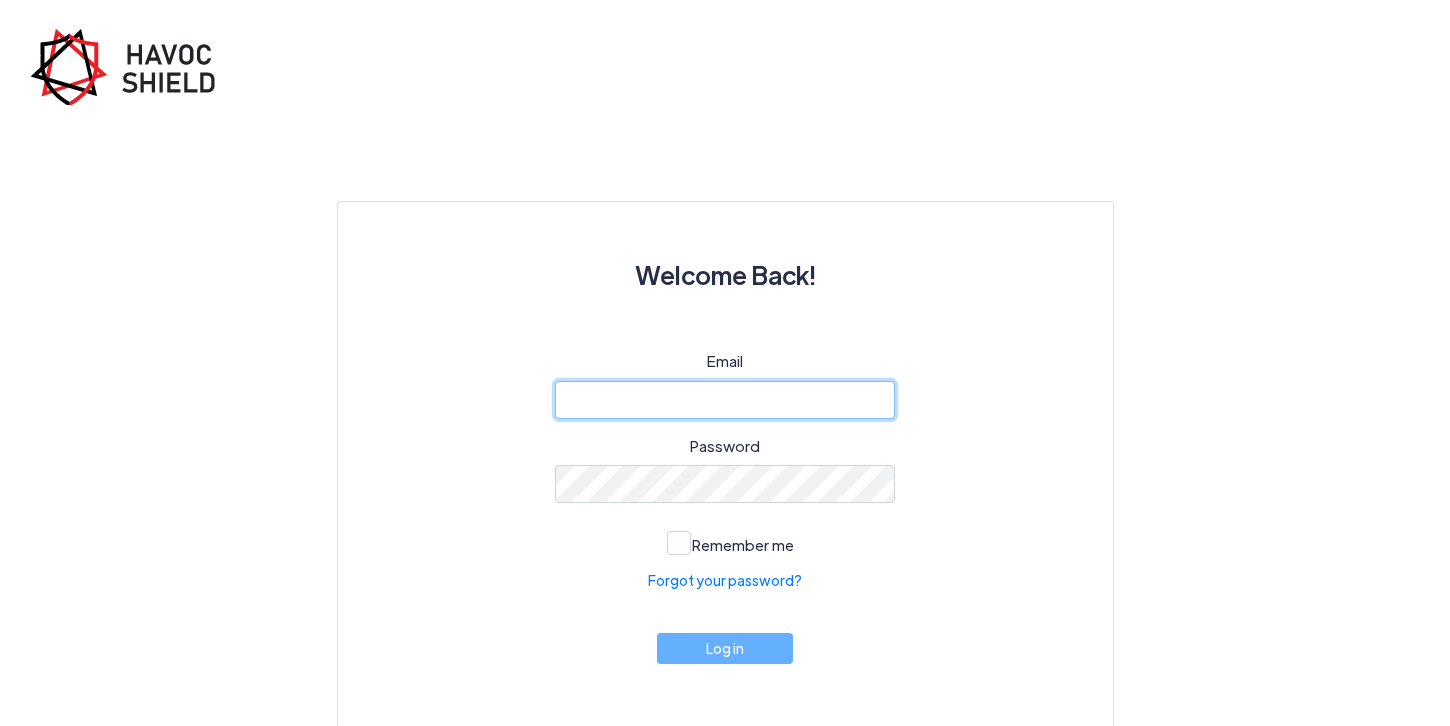 click 